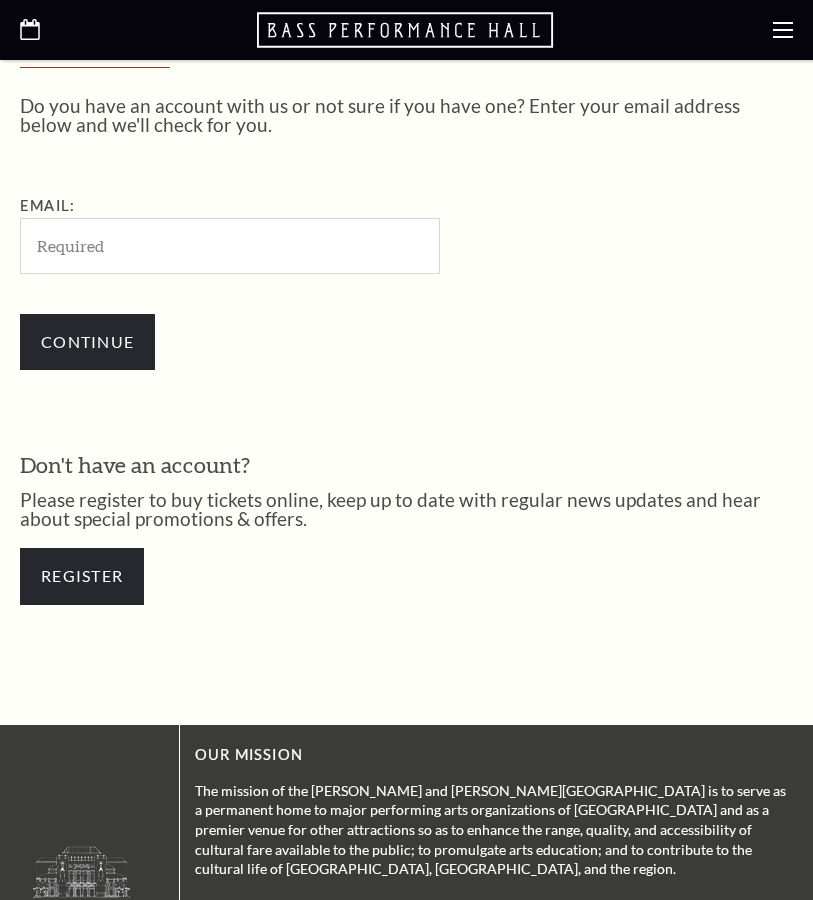 scroll, scrollTop: 483, scrollLeft: 0, axis: vertical 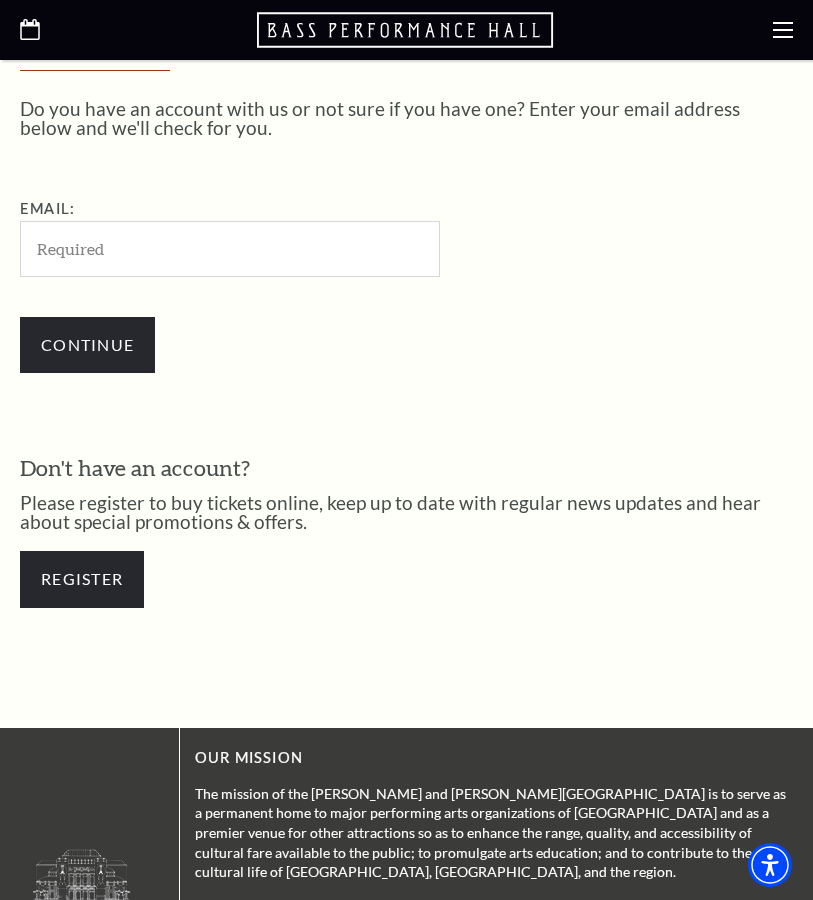 click on "Continue" at bounding box center [330, 345] 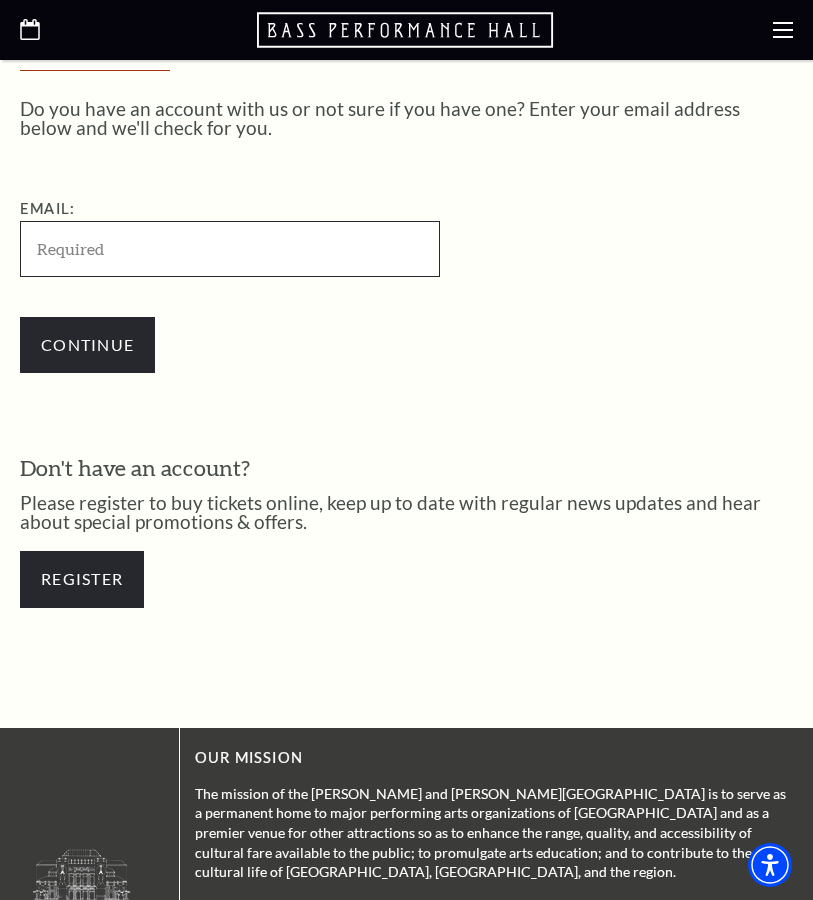 click on "Email:" at bounding box center (230, 248) 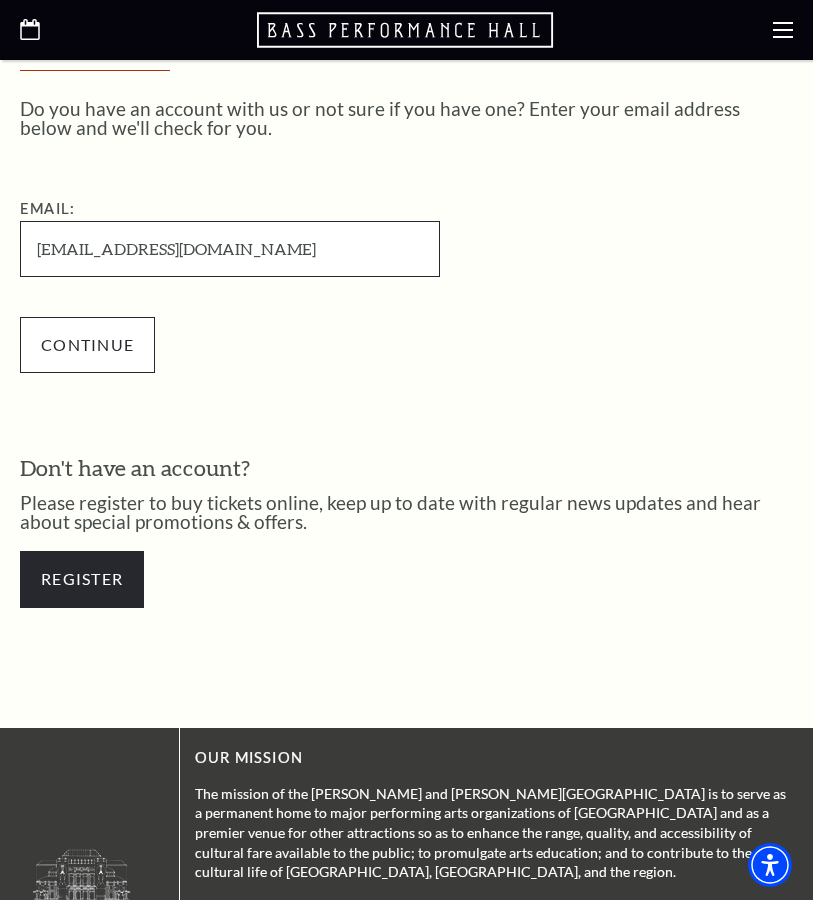 type on "mayeralex03nn@gmail.com" 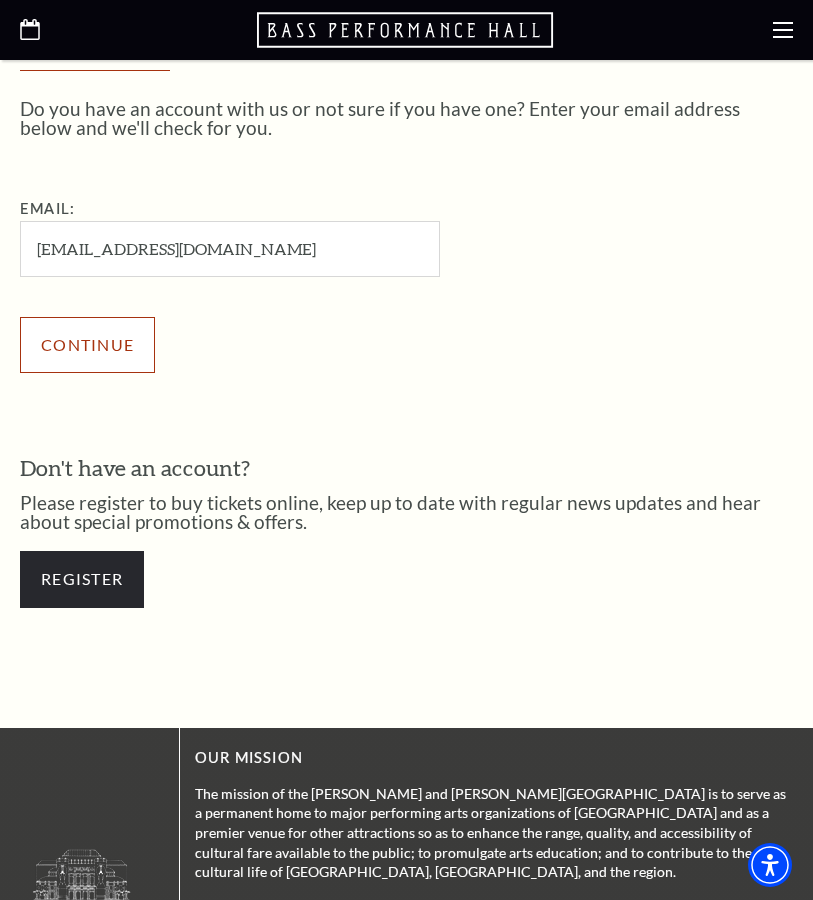 click on "Continue" at bounding box center [87, 345] 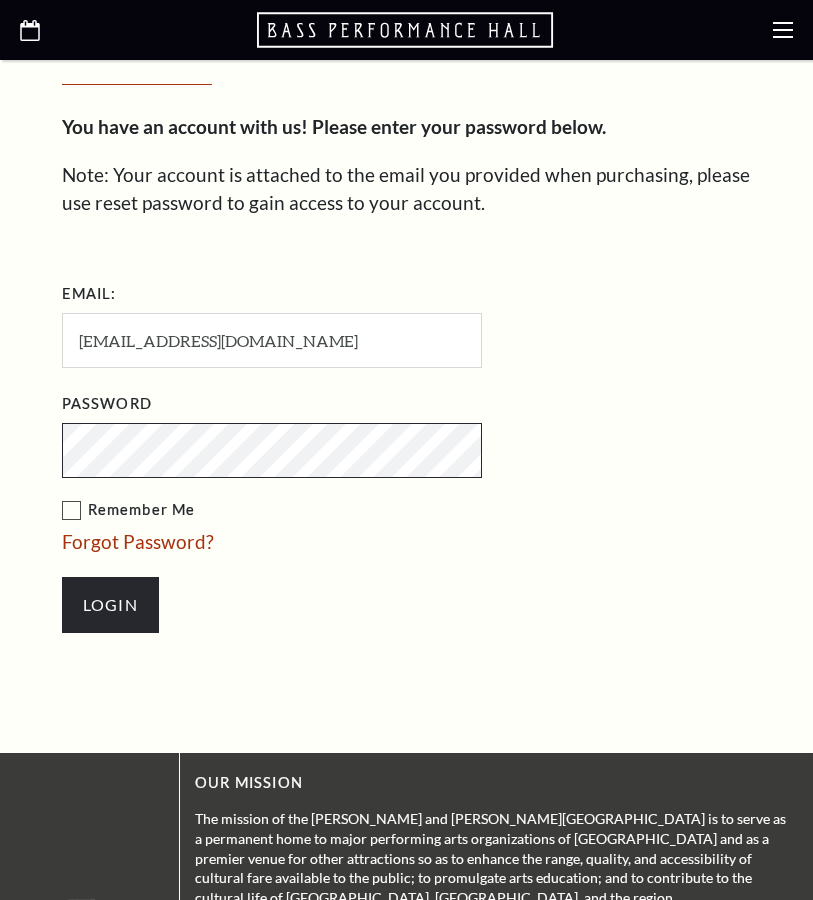 scroll, scrollTop: 587, scrollLeft: 0, axis: vertical 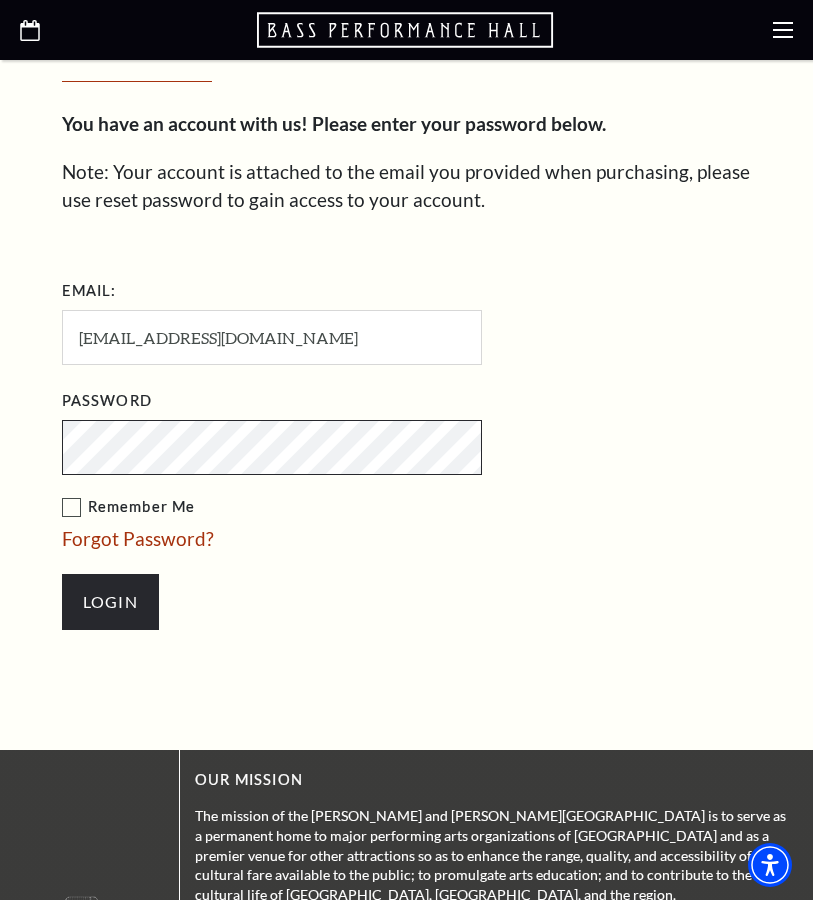 click on "Skip to main content Enable accessibility for low vision Open the accessibility menu
*{
pointer-events: fill;
}
Select: English Español
Tickets & Events
Now On Sale
Parking" at bounding box center [406, -137] 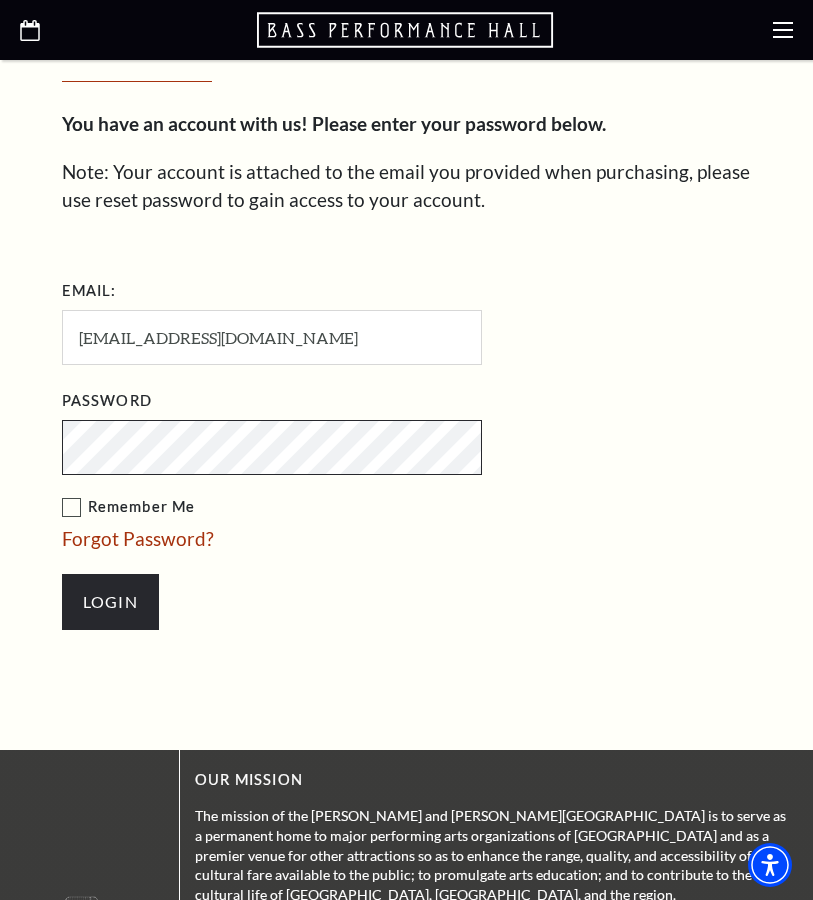 click on "Skip to main content Enable accessibility for low vision Open the accessibility menu
*{
pointer-events: fill;
}
Select: English Español
Tickets & Events
Now On Sale
Parking" at bounding box center (406, -137) 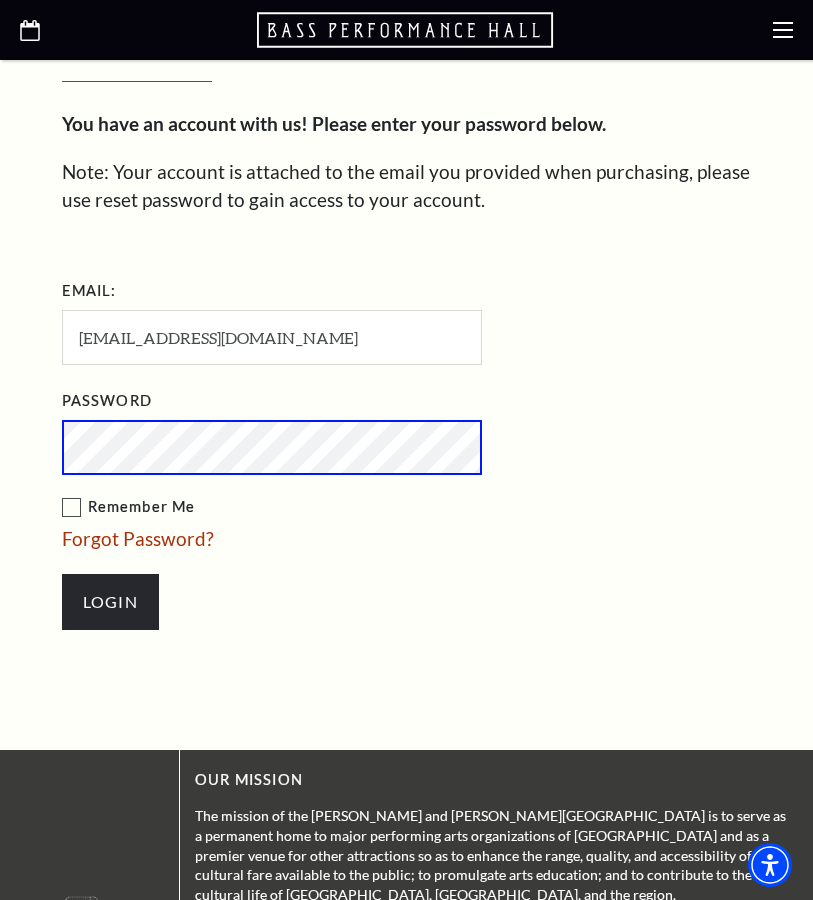 click on "Login" at bounding box center (372, 602) 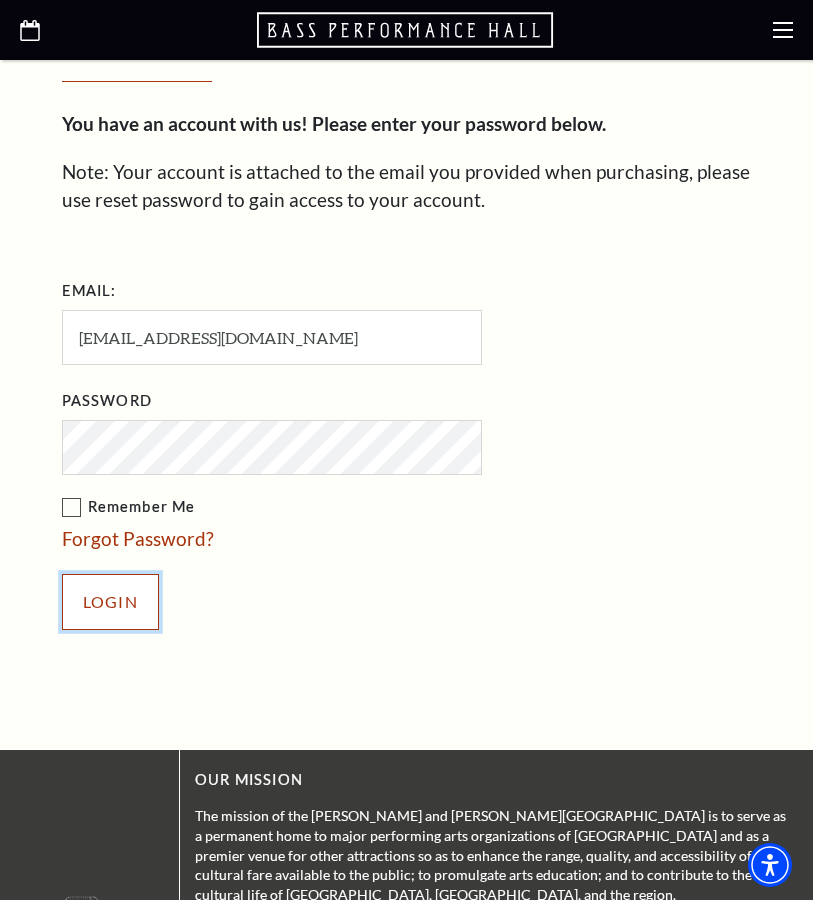 click on "Login" at bounding box center (110, 602) 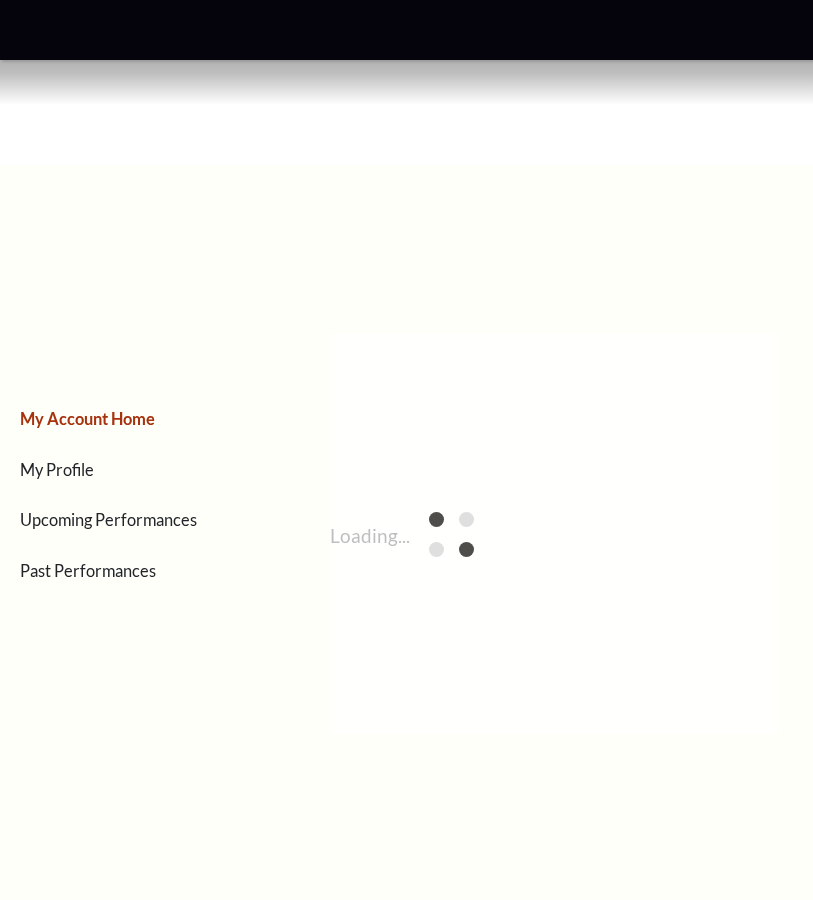 scroll, scrollTop: 0, scrollLeft: 0, axis: both 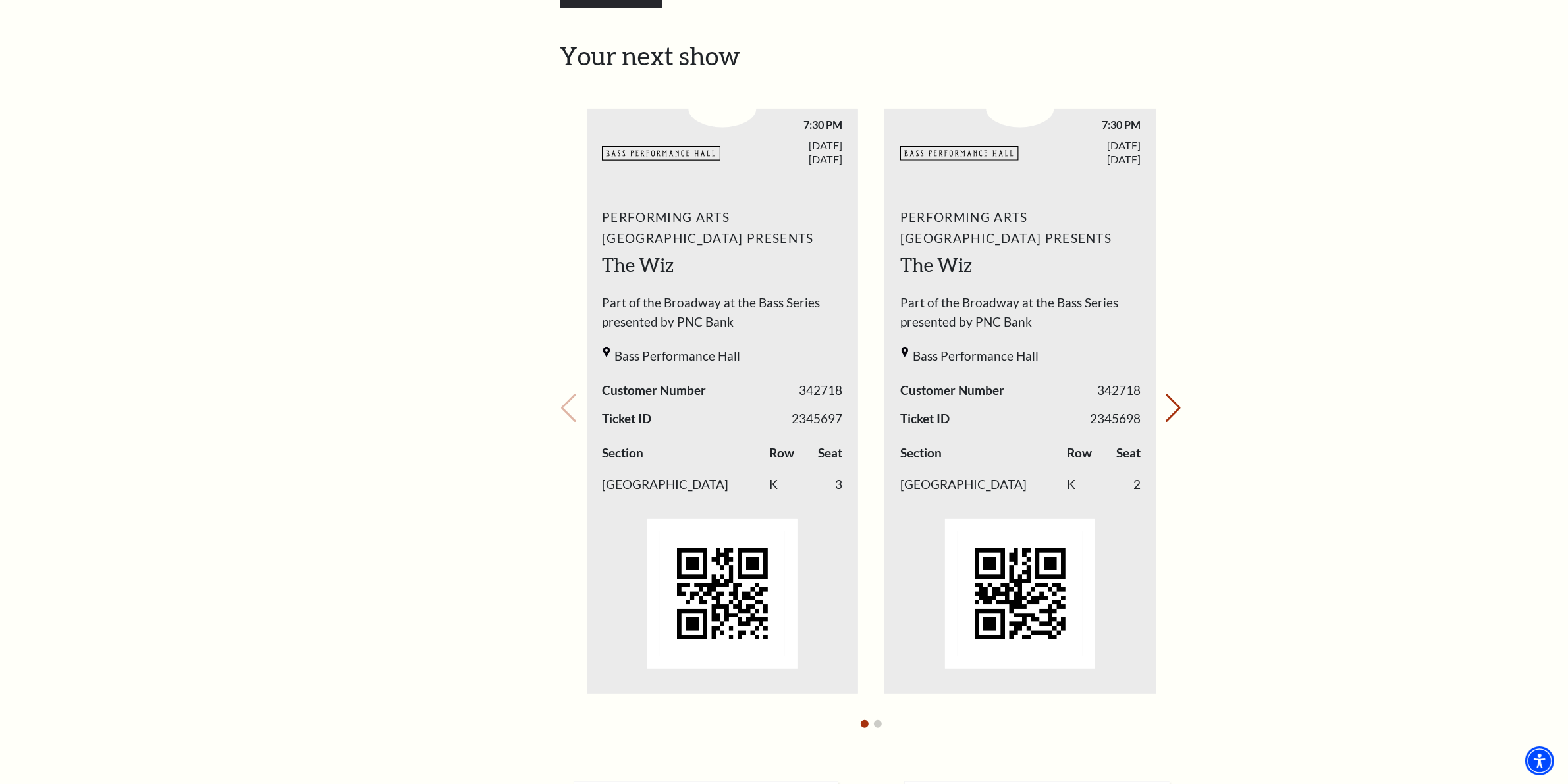 click on "My Account Home
My Profile
Upcoming Performances
Past Performances
Loading...
My Account
Hi Alex, Welcome back!
My Account Home My Profile" at bounding box center [784, 505] 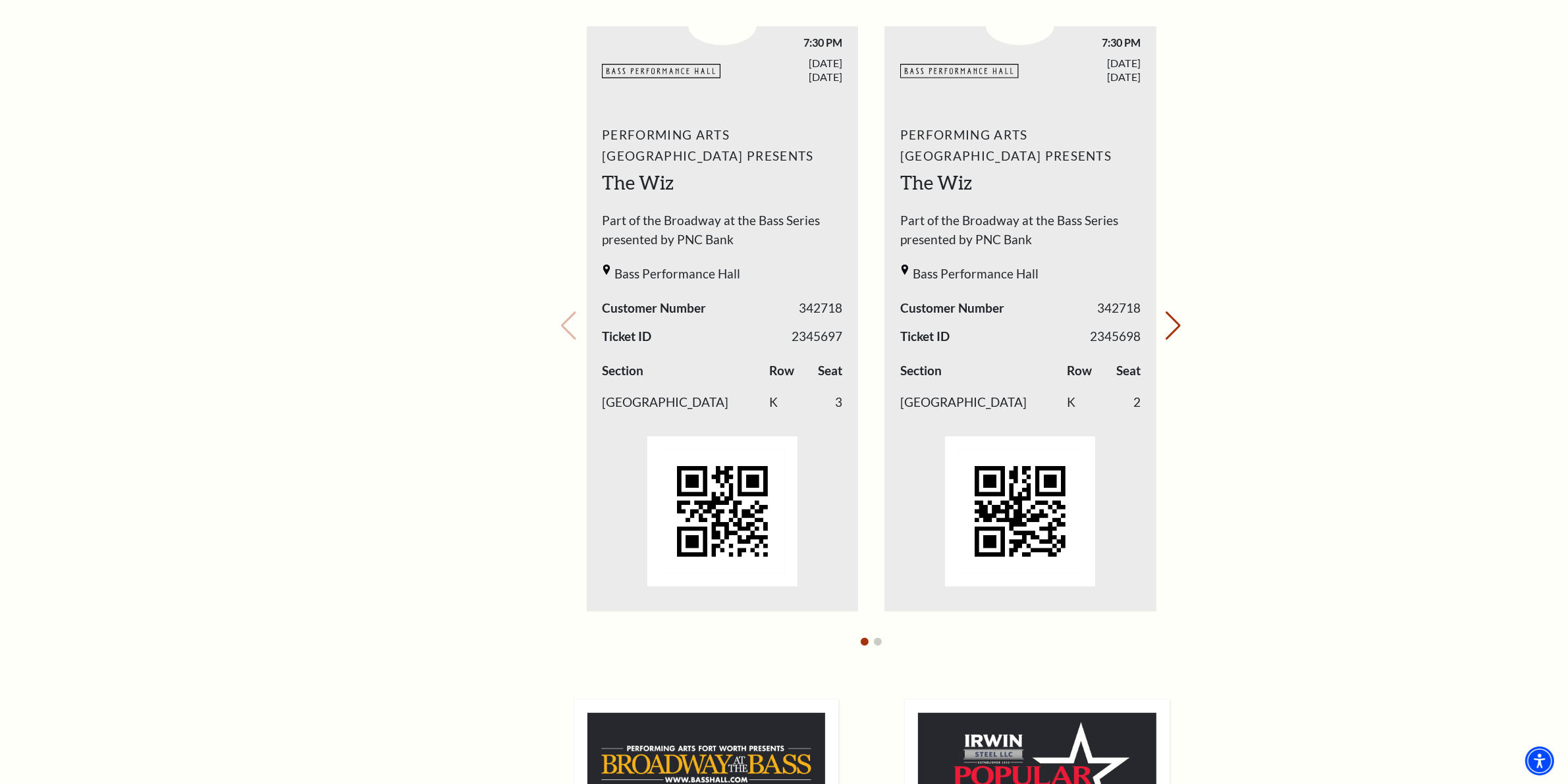 scroll, scrollTop: 482, scrollLeft: 0, axis: vertical 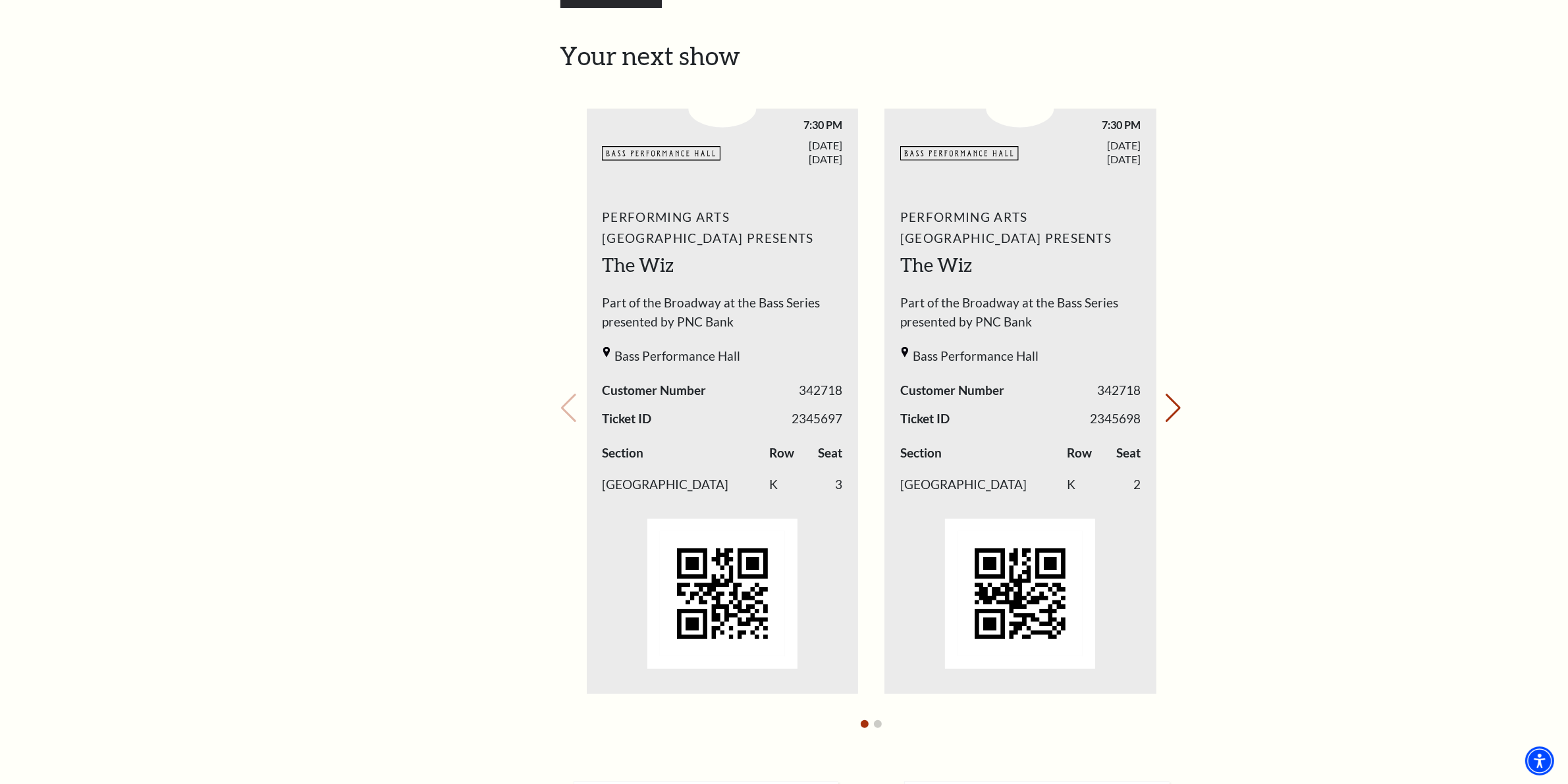 click on "My Account Home
My Profile
Upcoming Performances
Past Performances
Loading...
My Account
Hi Alex, Welcome back!
My Account Home My Profile" at bounding box center (784, 505) 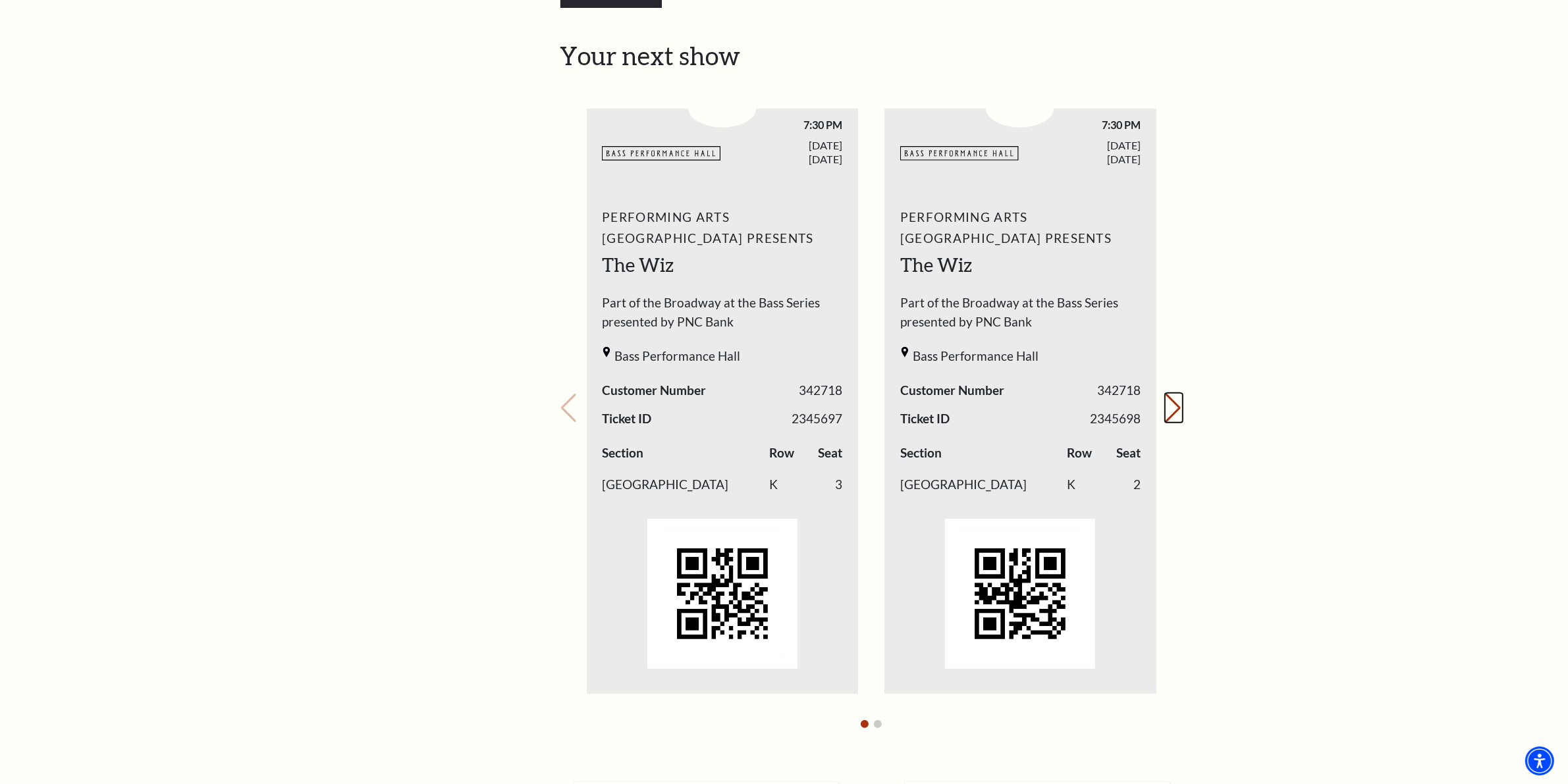 click on "Next slide." at bounding box center [1174, 408] 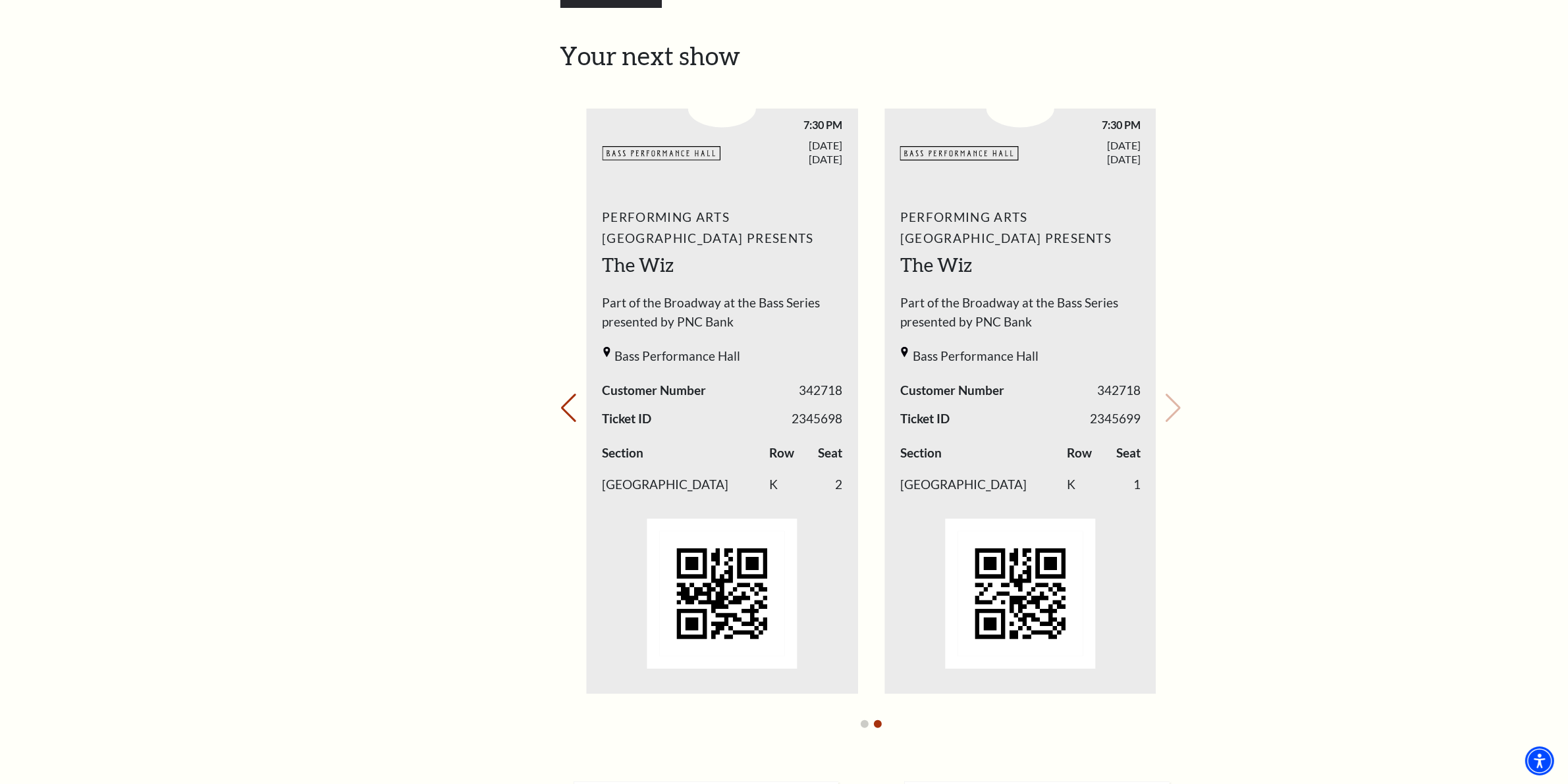 click on "Your next show
Previous slide.
Next slide." at bounding box center [871, 389] 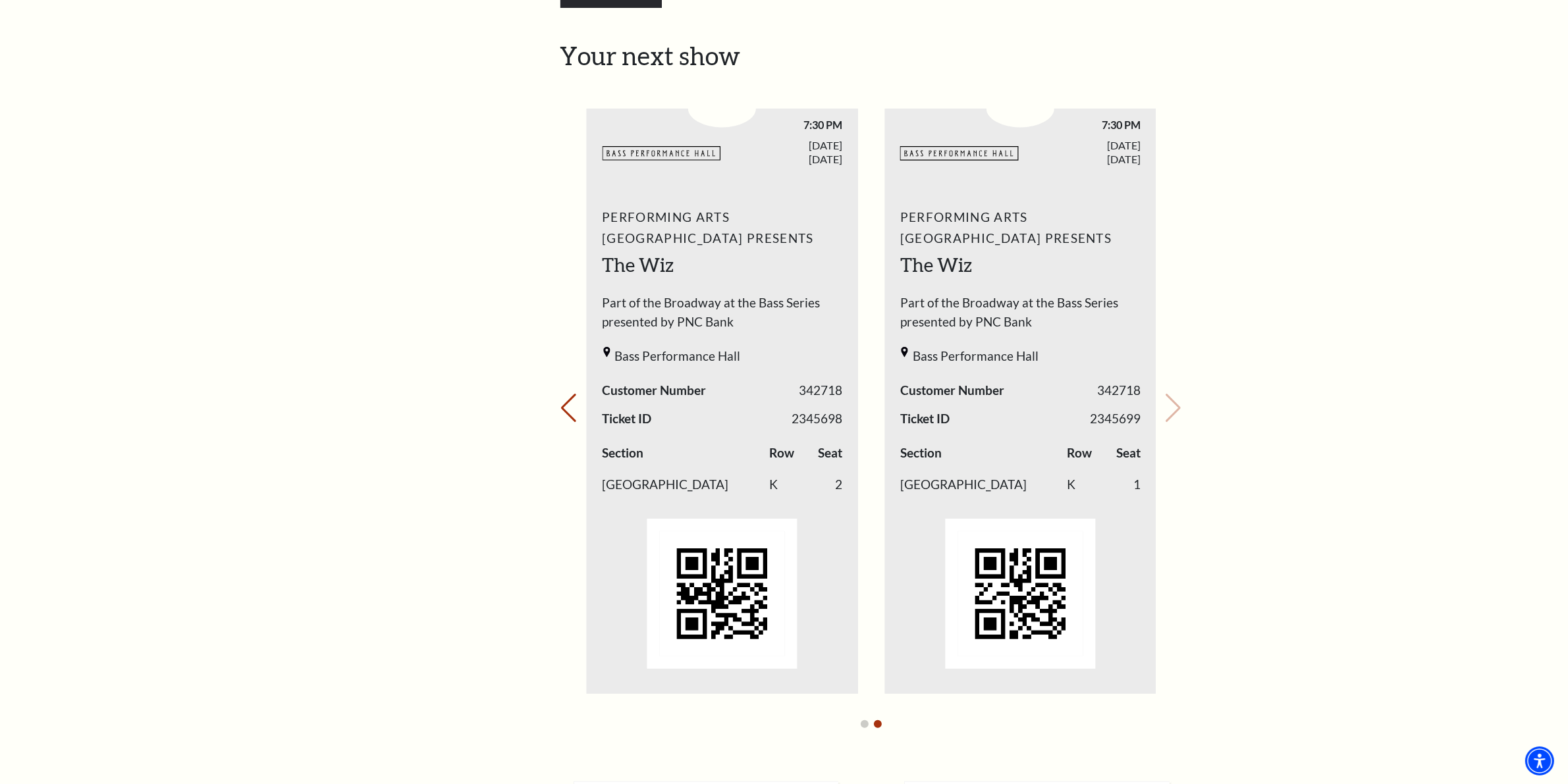 click on "Loading...
My Account
Hi Alex, Welcome back!
My Account Home
My Profile
Upcoming Performances
Past Performances
Season Tickets for the 2025-2026 Broadway at the Bass Season presented by PNC Bank are on sale now! The new season includes  Life of Pi ,  ,  ," at bounding box center (871, 505) 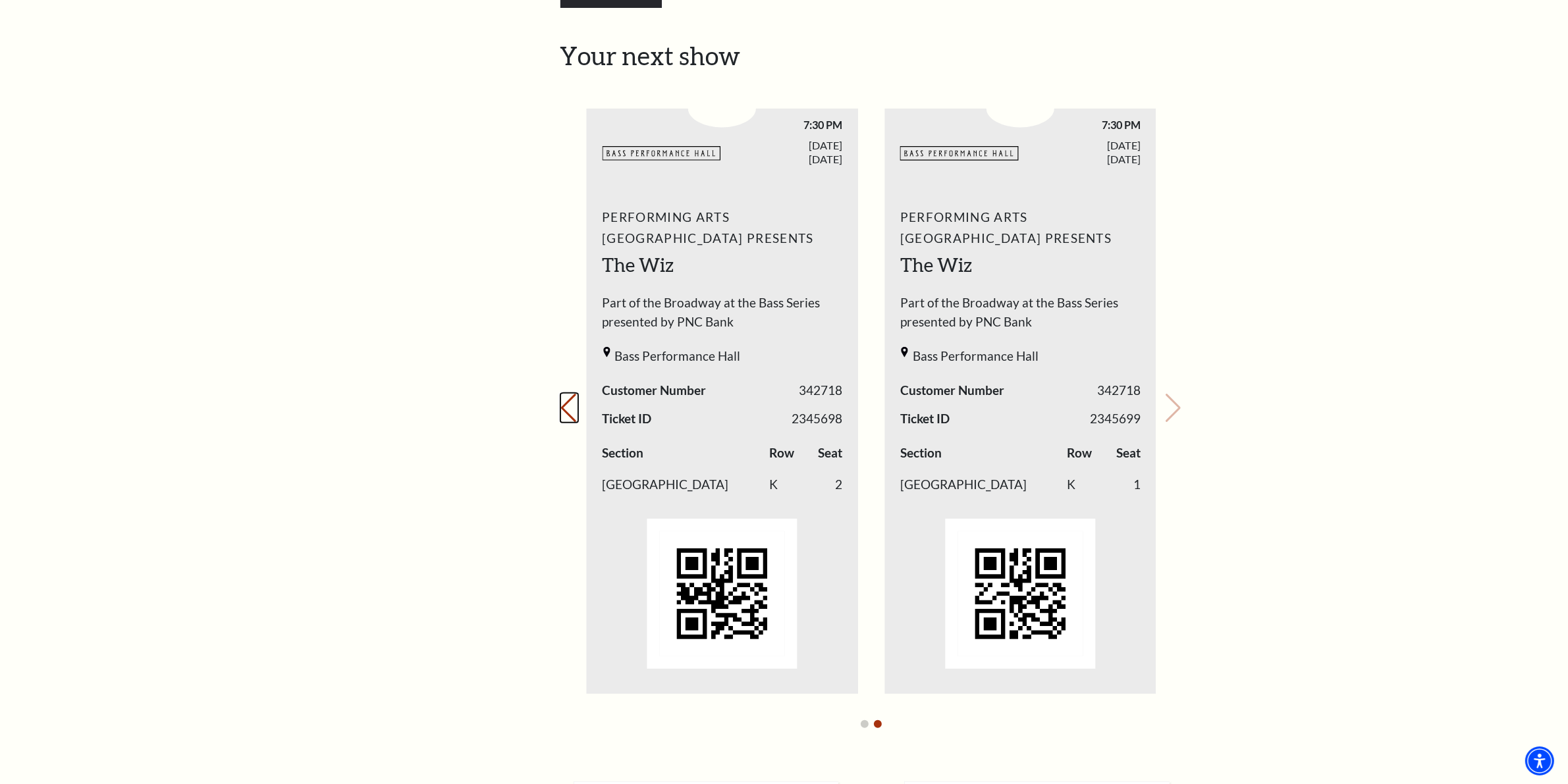 click on "Previous slide." at bounding box center (569, 408) 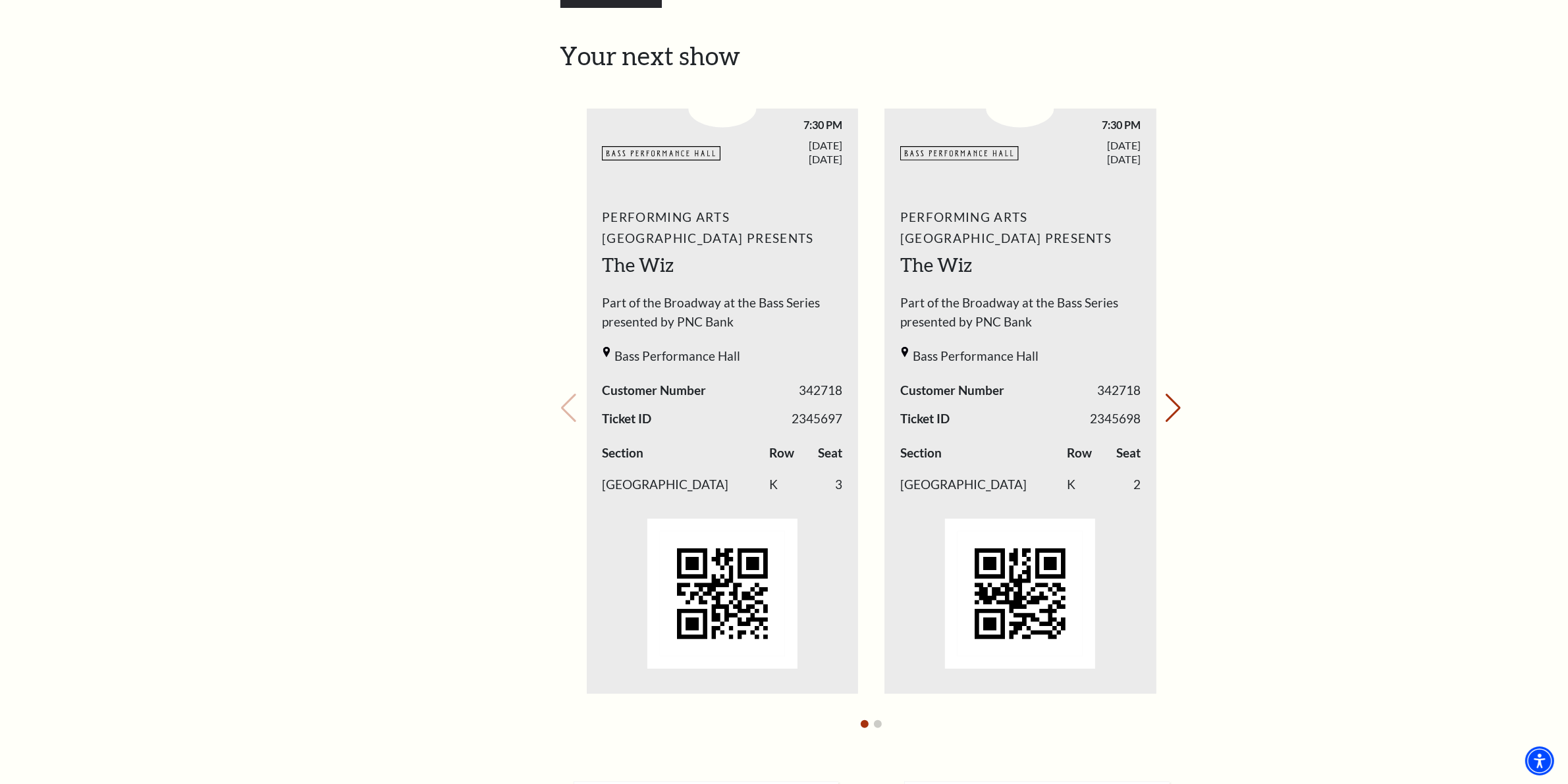 click on "Your next show
Previous slide.
Next slide." at bounding box center [871, 389] 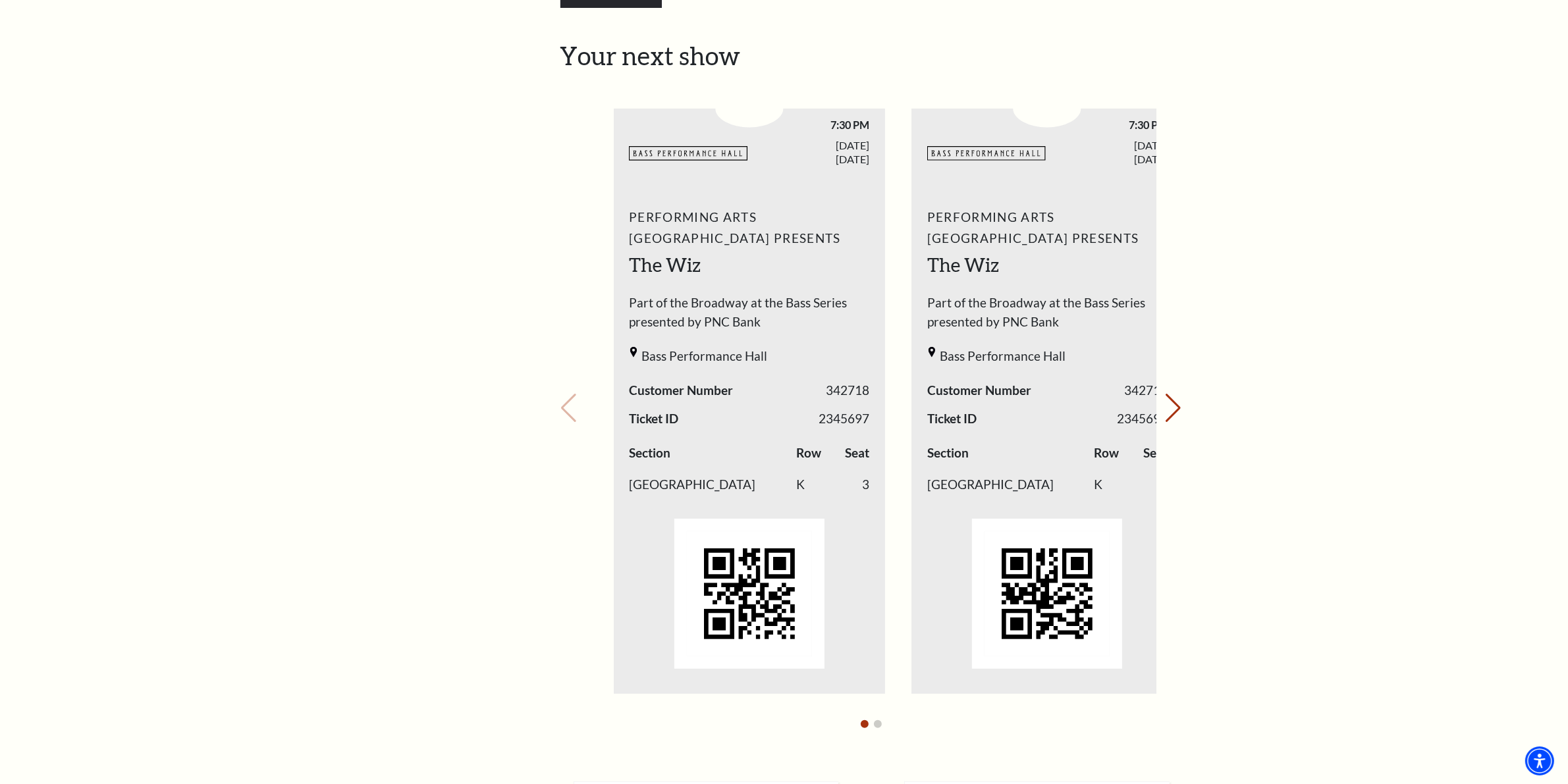 click on "Performing Arts Fort Worth Presents
The Wiz
Part of the Broadway at the Bass Series presented by PNC Bank
Bass Performance Hall
Customer Number   342718 Ticket ID    2345697 Row" at bounding box center [749, 442] 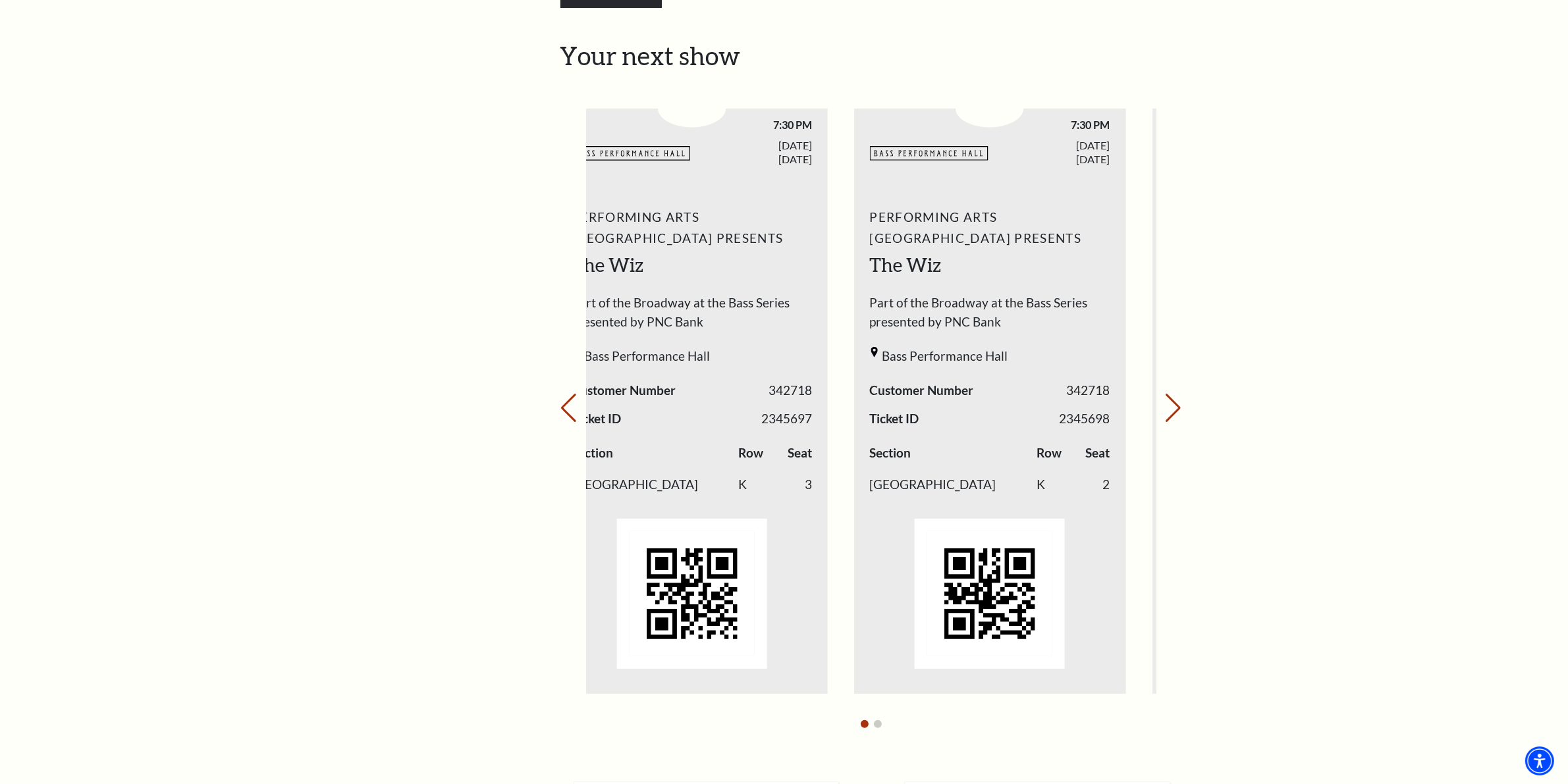 click on "Performing Arts Fort Worth Presents
The Wiz
Part of the Broadway at the Bass Series presented by PNC Bank
Bass Performance Hall
Customer Number   342718 Ticket ID    2345697 Row" at bounding box center [691, 442] 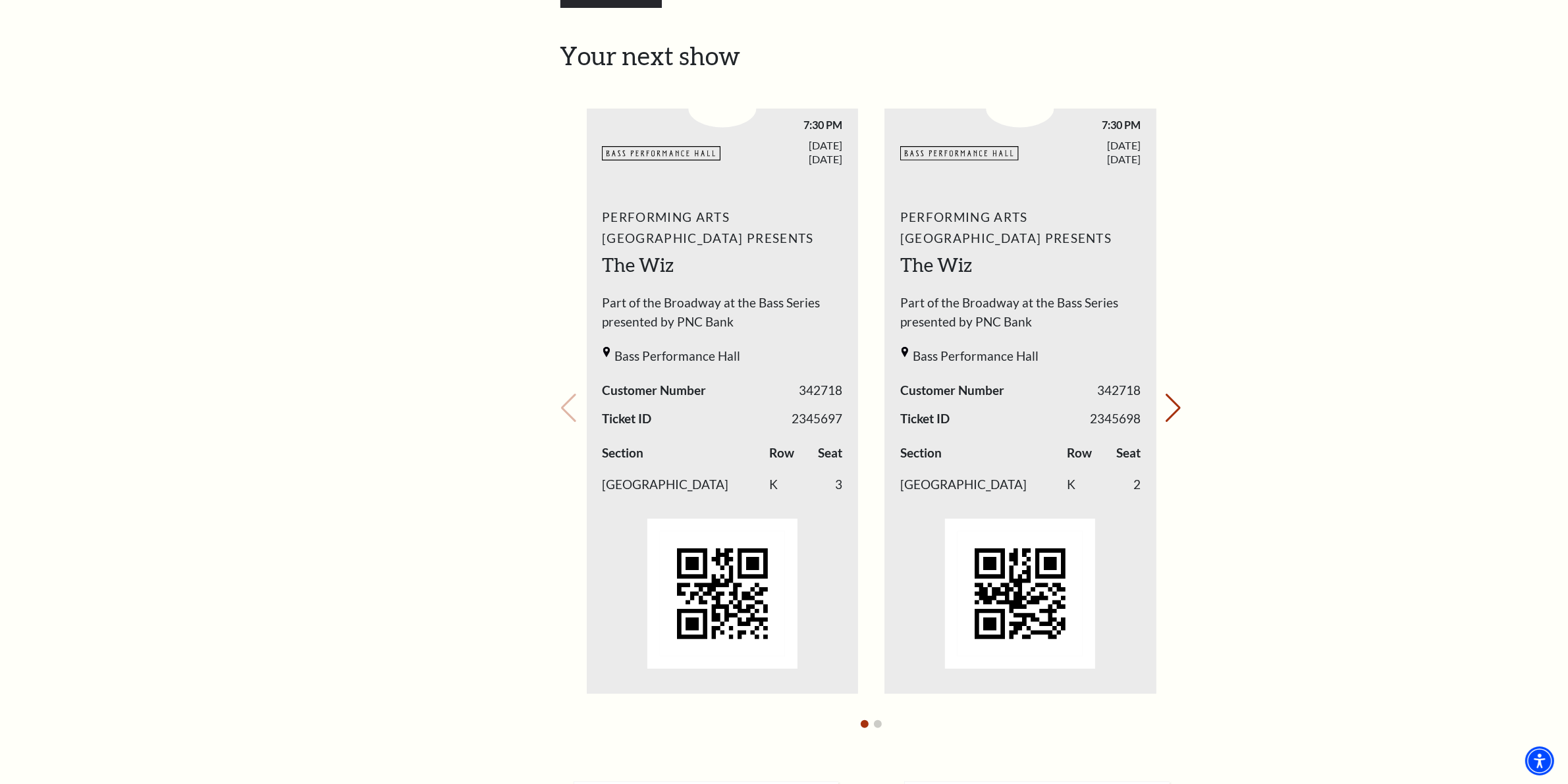 click on "My Account Home
My Profile
Upcoming Performances
Past Performances
Loading...
My Account
Hi Alex, Welcome back!
My Account Home
My Profile ,  ,  ," at bounding box center [784, 505] 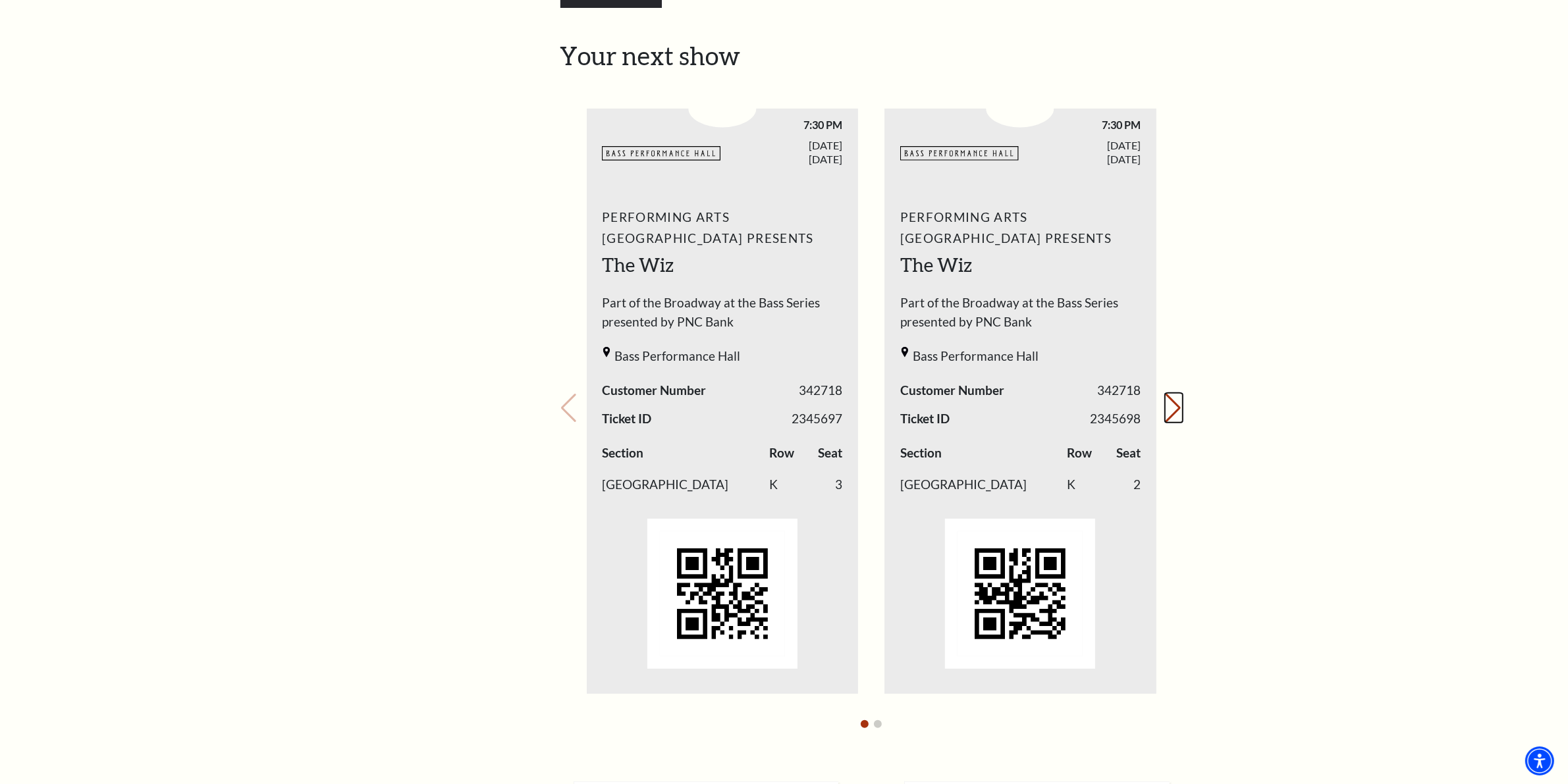 click on "Next slide." at bounding box center (1174, 408) 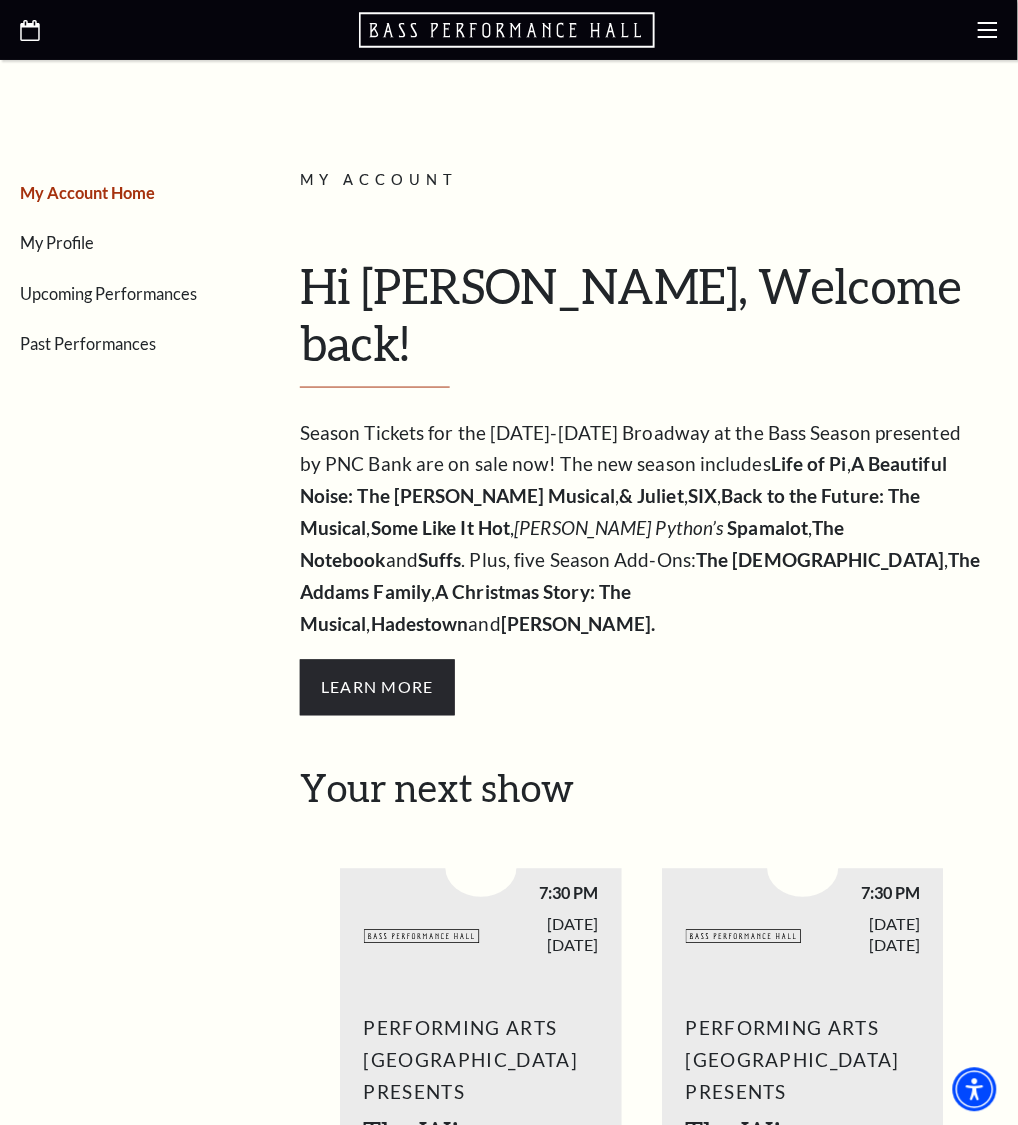 scroll, scrollTop: 0, scrollLeft: 0, axis: both 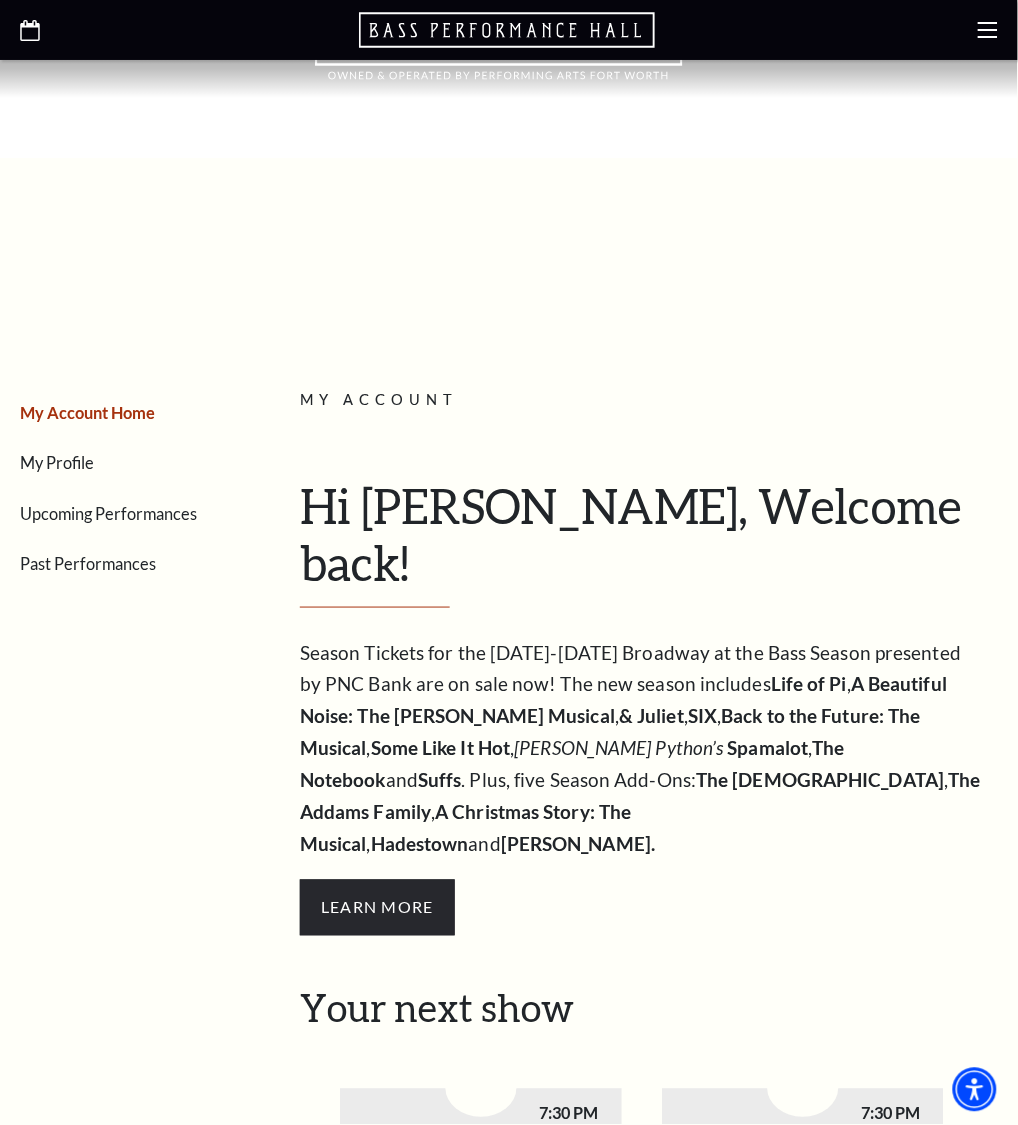 click on "My Account Home" at bounding box center (87, 412) 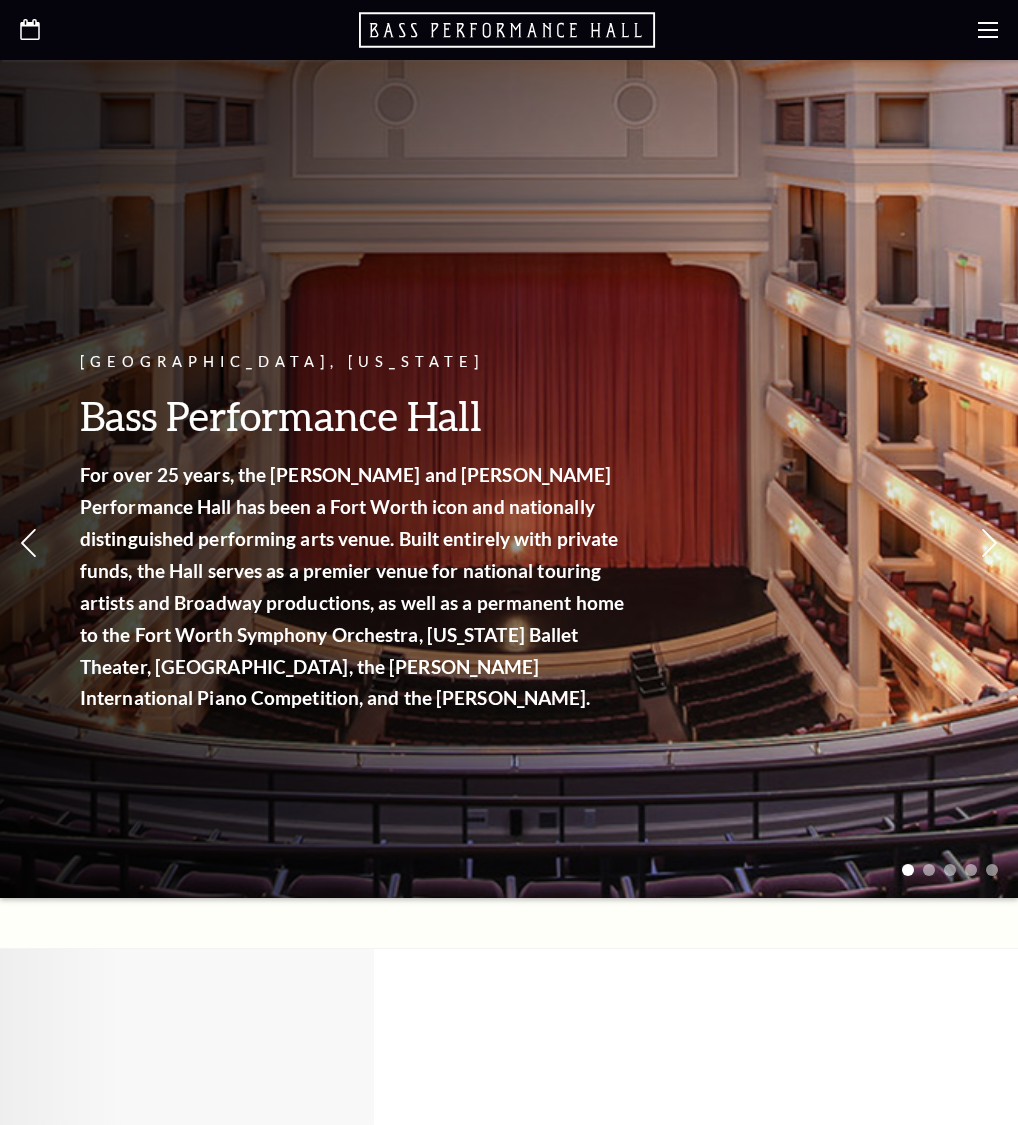 scroll, scrollTop: 0, scrollLeft: 0, axis: both 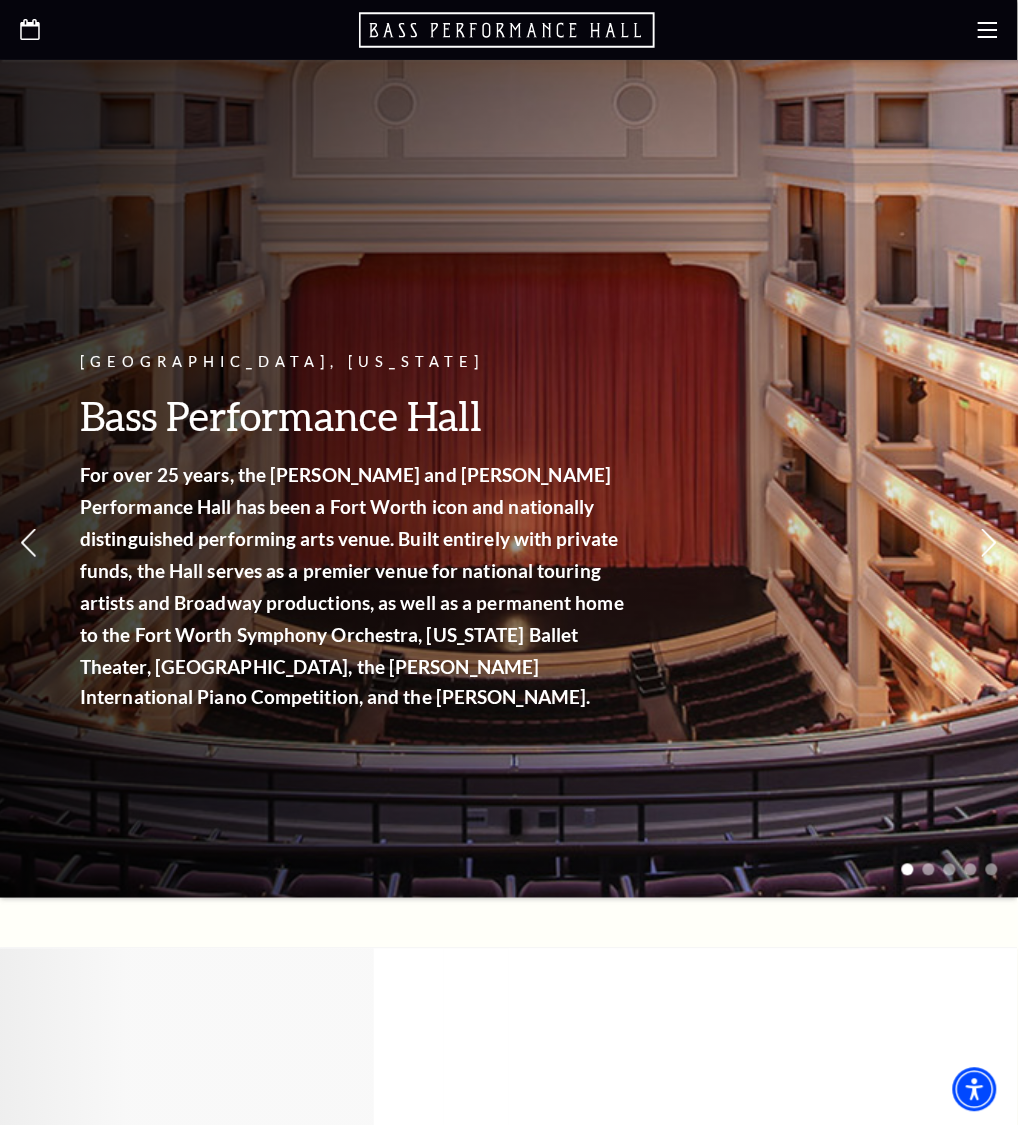 click at bounding box center [222, 1298] 